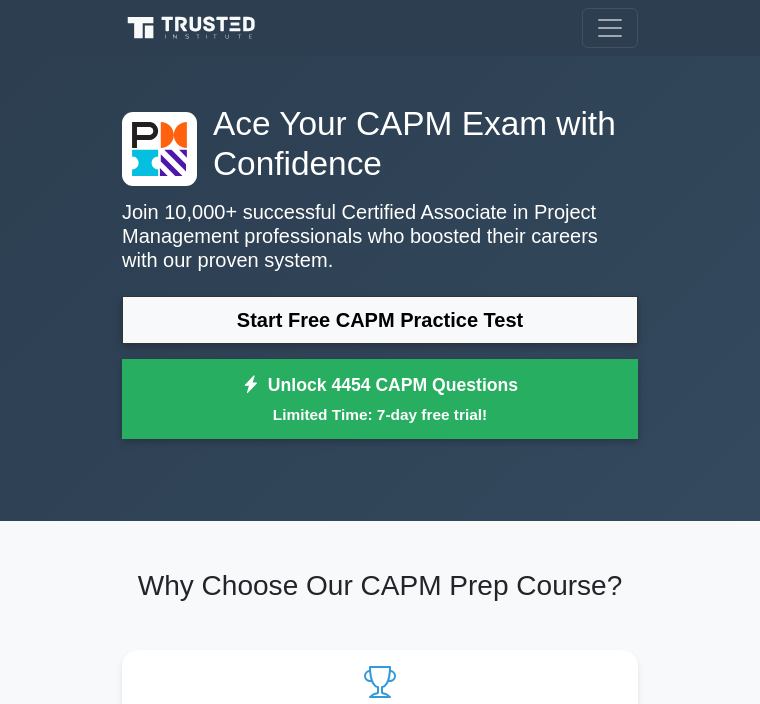 scroll, scrollTop: 0, scrollLeft: 0, axis: both 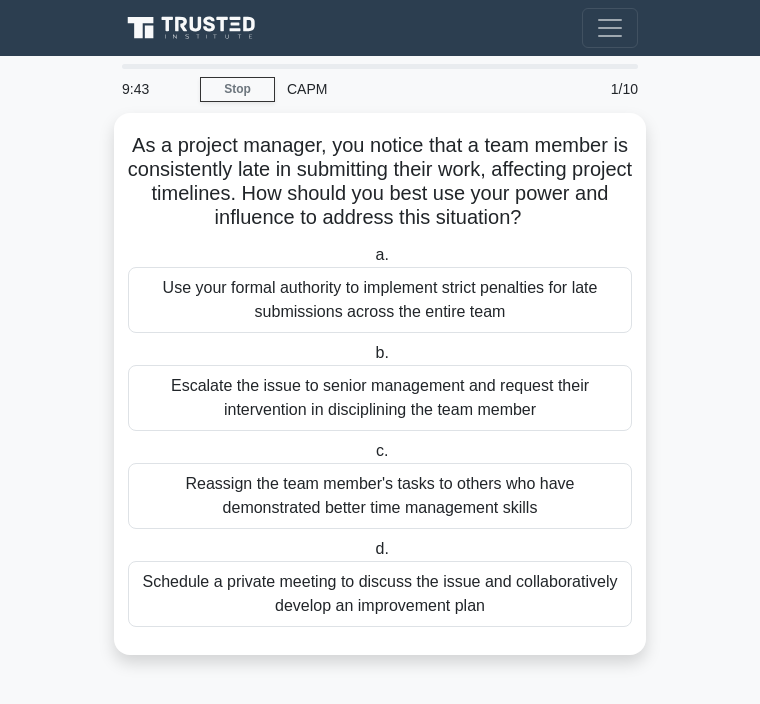 click on "Schedule a private meeting to discuss the issue and collaboratively develop an improvement plan" at bounding box center [380, 594] 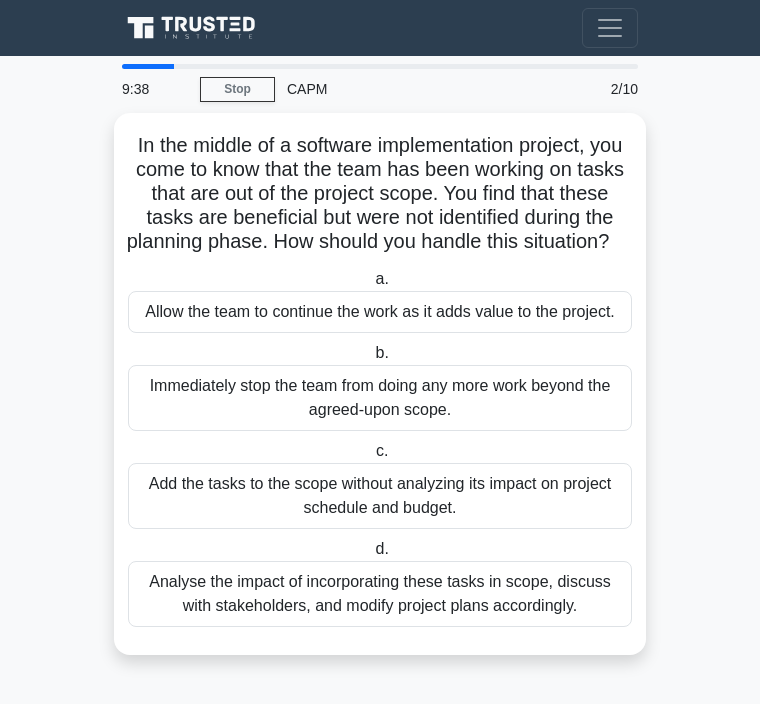 scroll, scrollTop: 0, scrollLeft: 0, axis: both 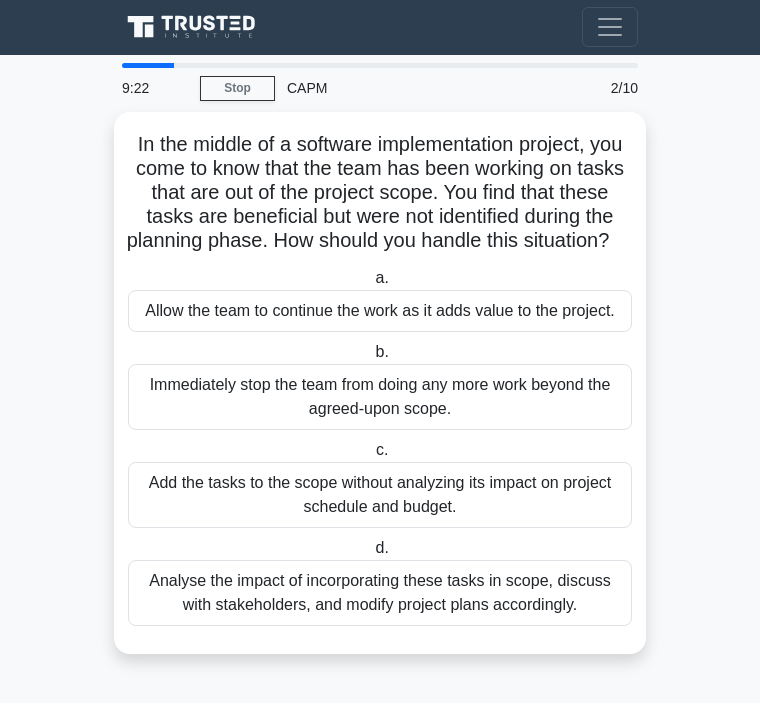 click on "Analyse the impact of incorporating these tasks in scope, discuss with stakeholders, and modify project plans accordingly." at bounding box center [380, 594] 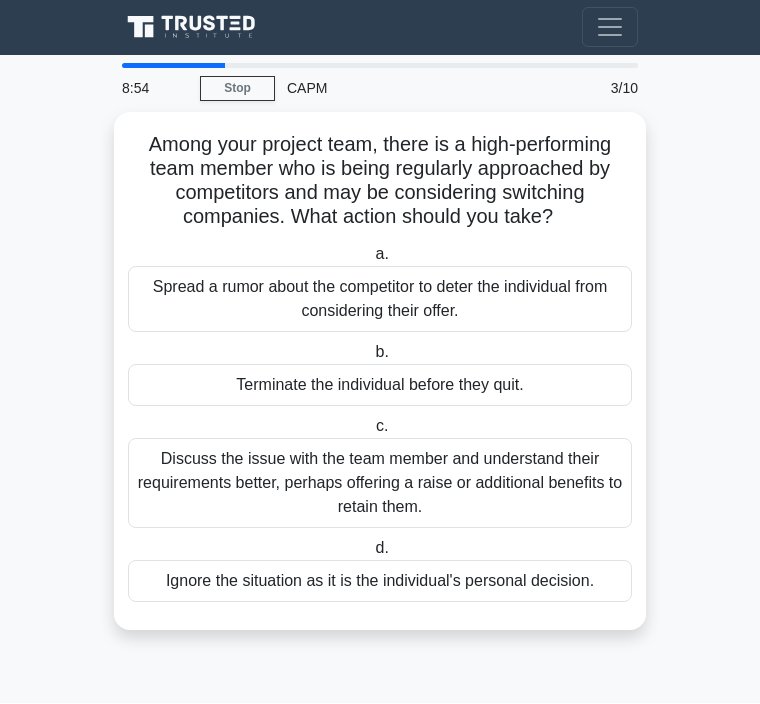 click on "Discuss the issue with the team member and understand their requirements better, perhaps offering a raise or additional benefits to retain them." at bounding box center [380, 484] 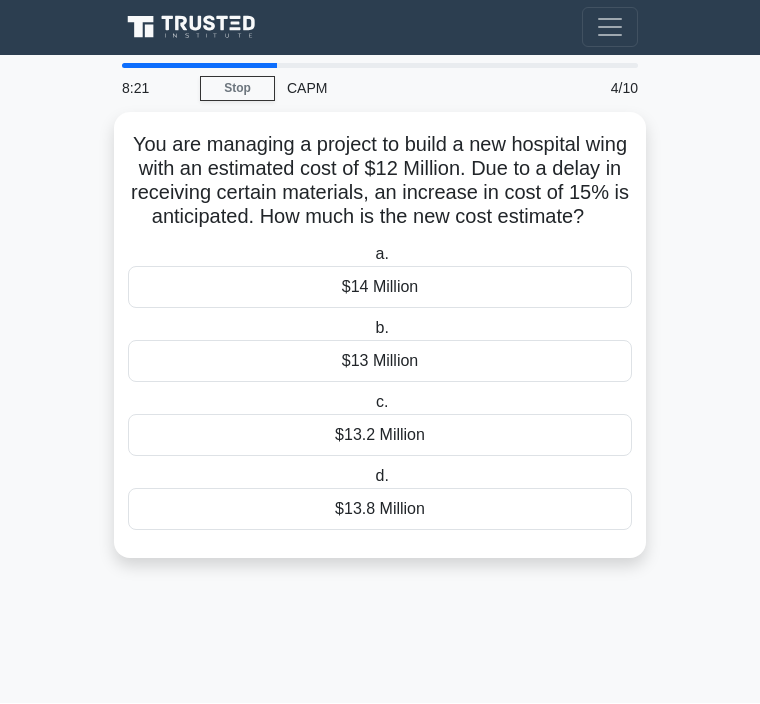 click on "$13.8 Million" at bounding box center (380, 510) 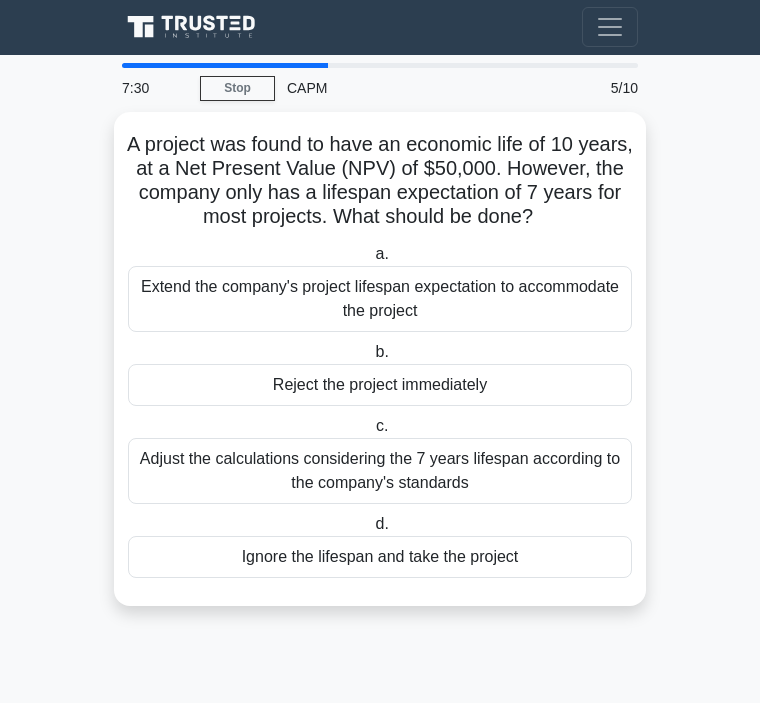 click on "Adjust the calculations considering the 7 years lifespan according to the company's standards" at bounding box center [380, 472] 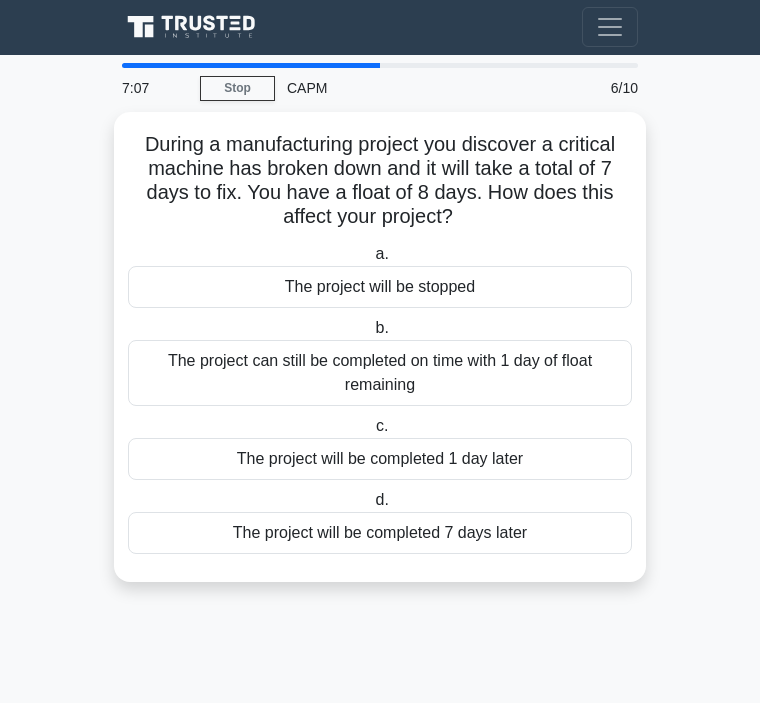 click on "The project can still be completed on time with 1 day of float remaining" at bounding box center (380, 374) 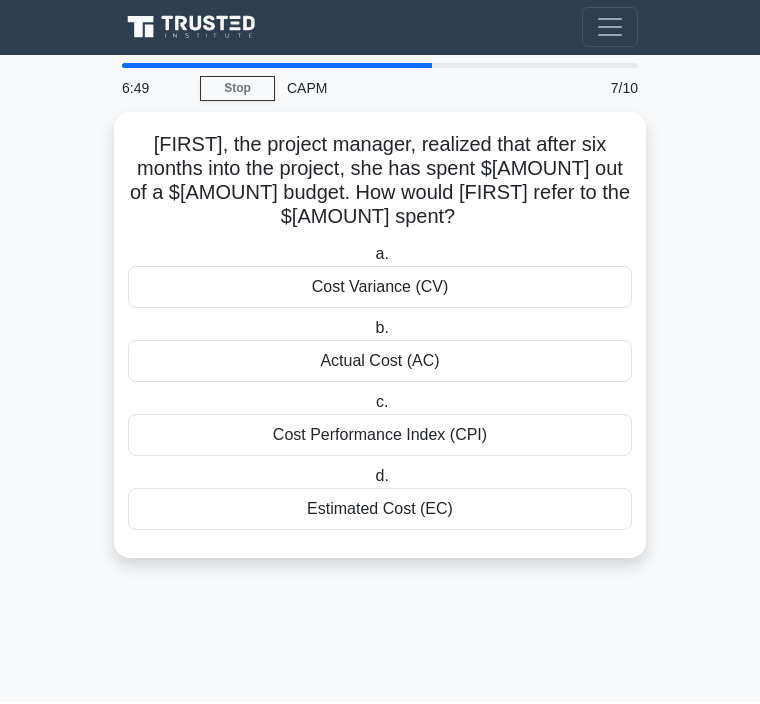 click on "Actual Cost (AC)" at bounding box center [380, 362] 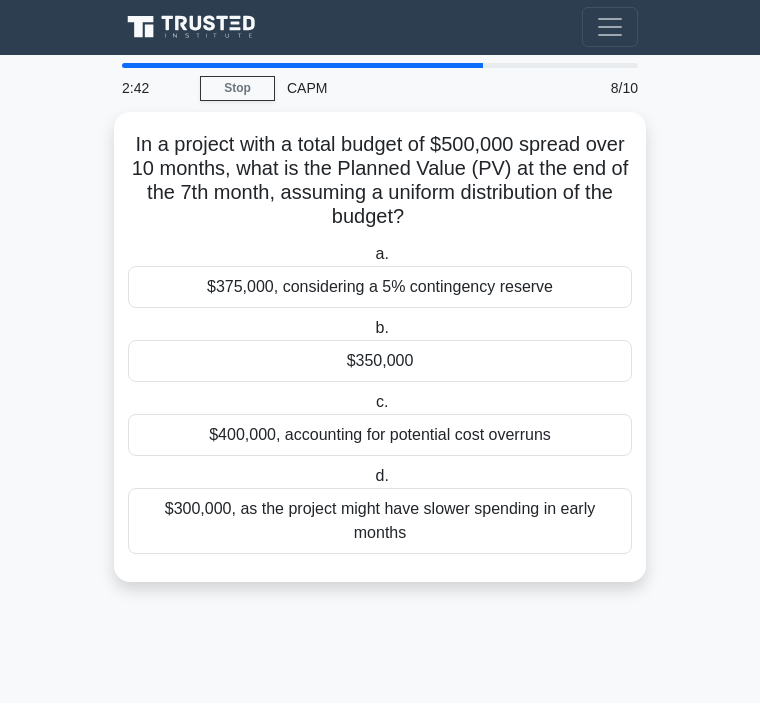 click on "$350,000" at bounding box center [380, 362] 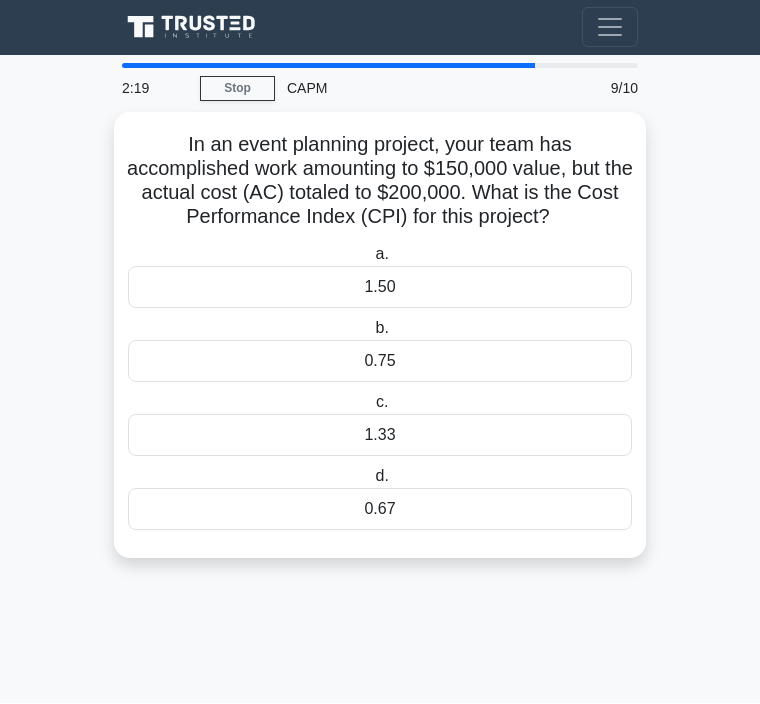 click on "0.75" at bounding box center (380, 362) 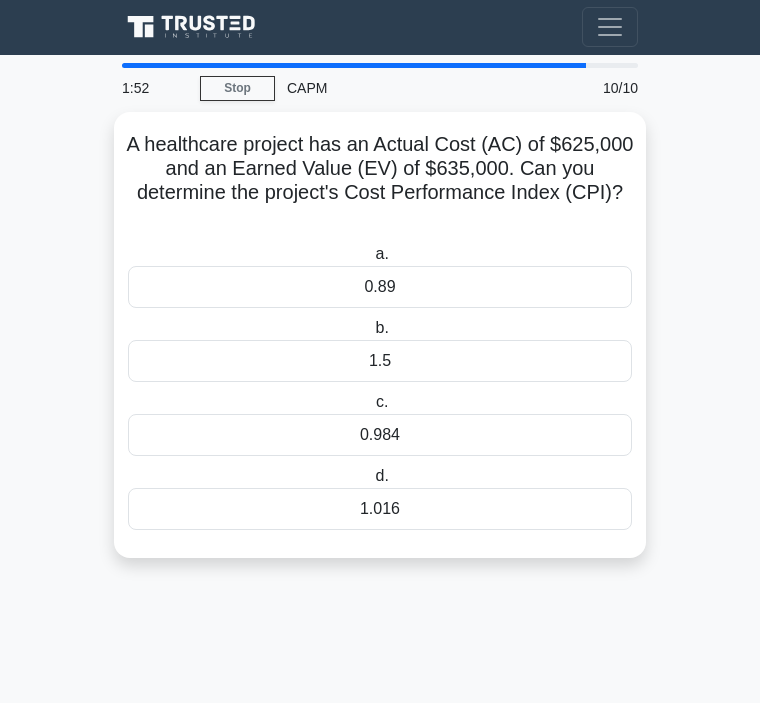 click on "0.984" at bounding box center [380, 436] 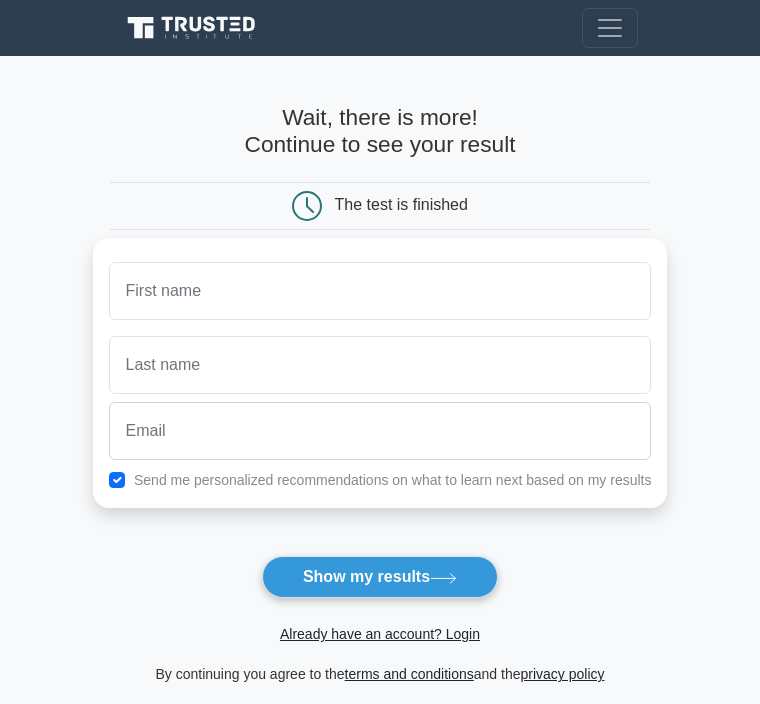 scroll, scrollTop: 0, scrollLeft: 0, axis: both 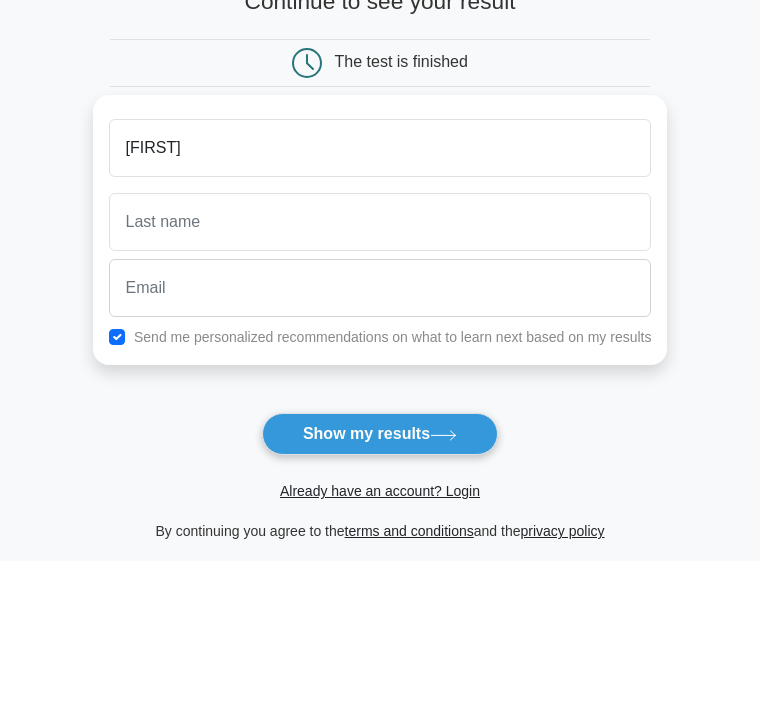 type on "[FIRST]" 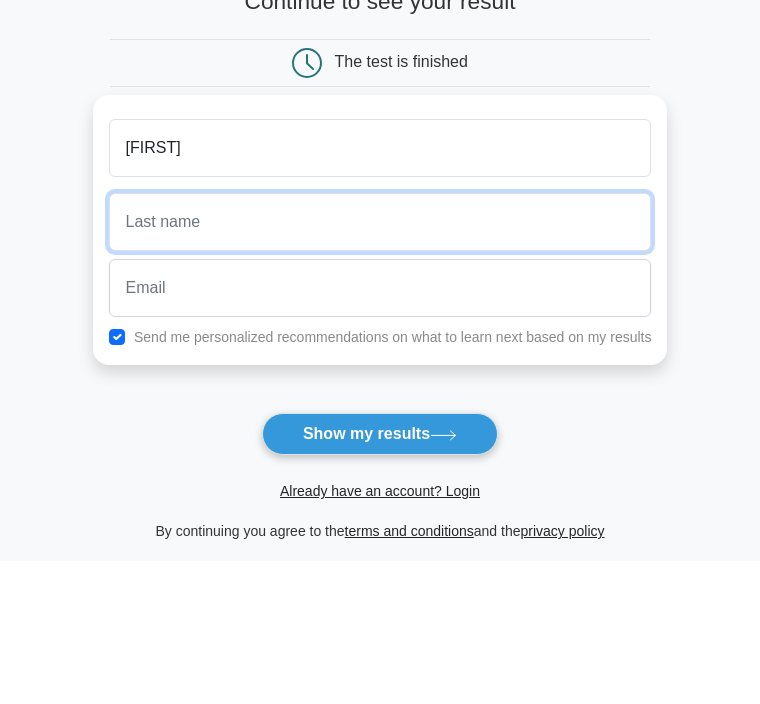 click at bounding box center (380, 365) 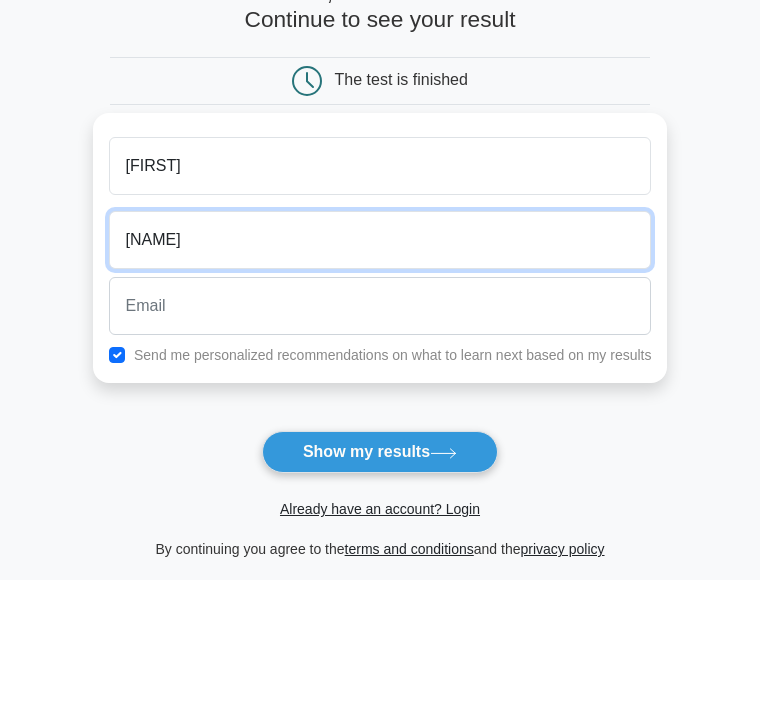 type on "Xou" 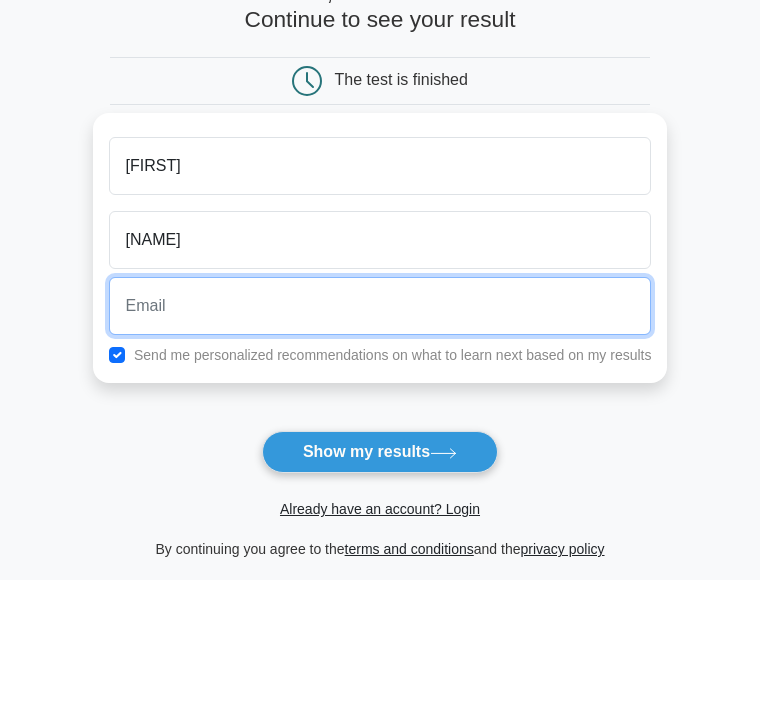 click at bounding box center (380, 431) 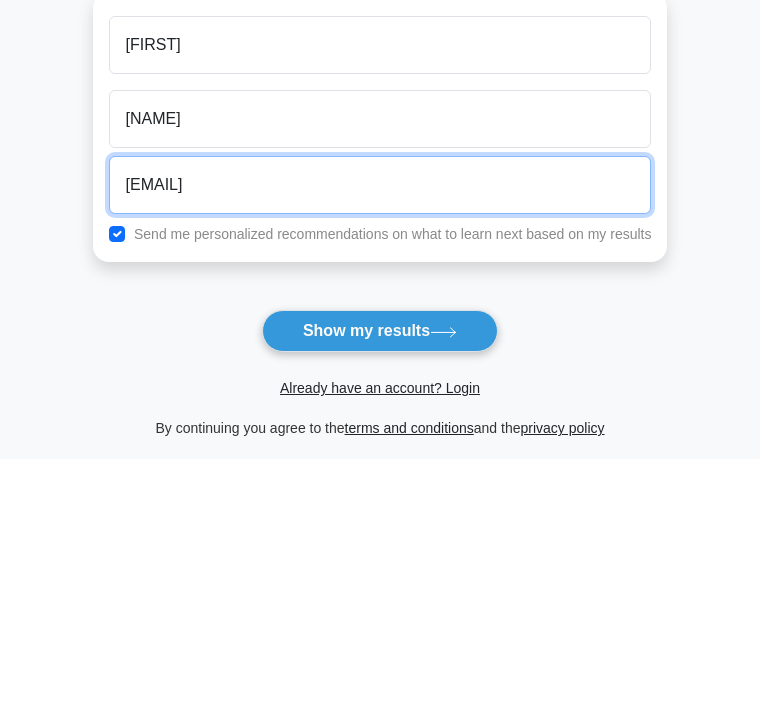 type on "varvaraxou1@gmail.com" 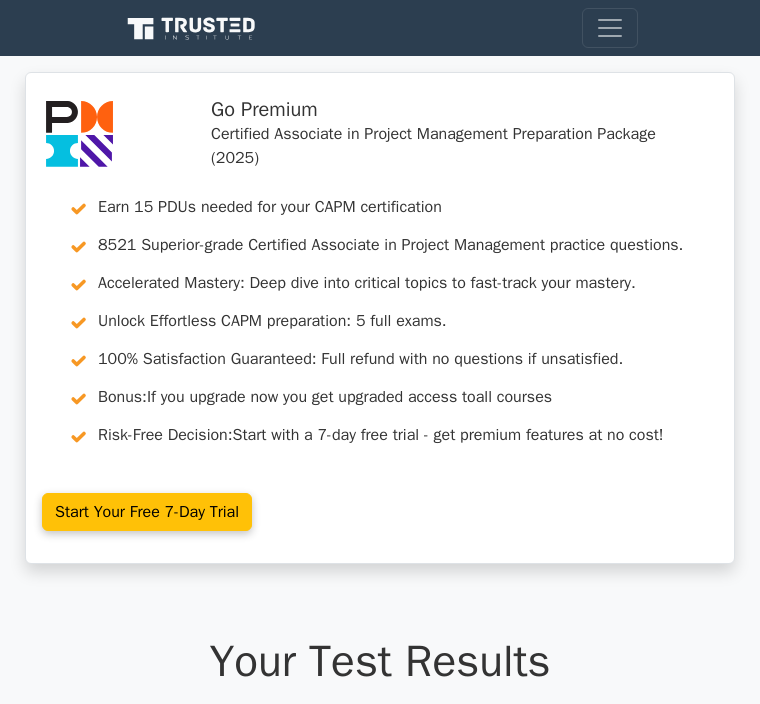 scroll, scrollTop: 0, scrollLeft: 0, axis: both 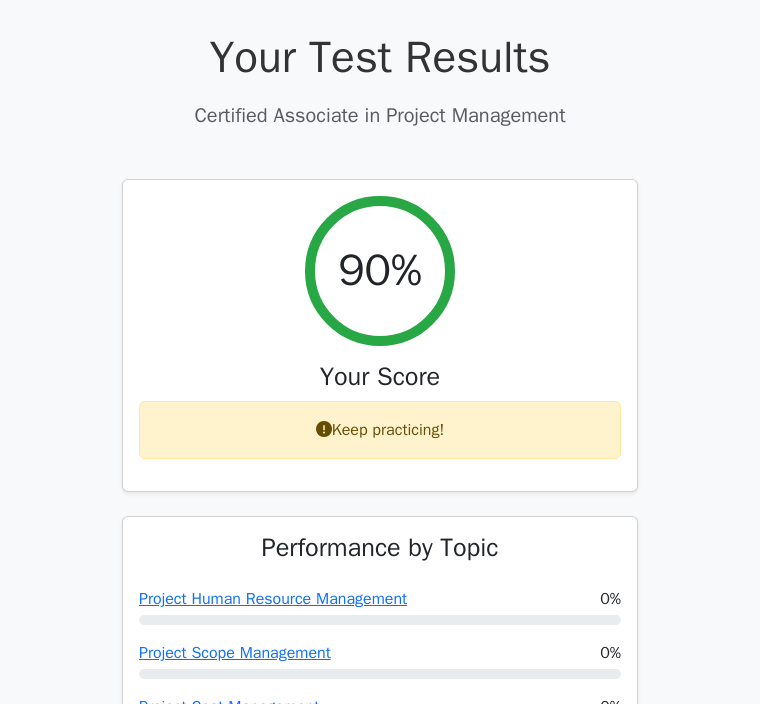 click on "90%" at bounding box center [380, 271] 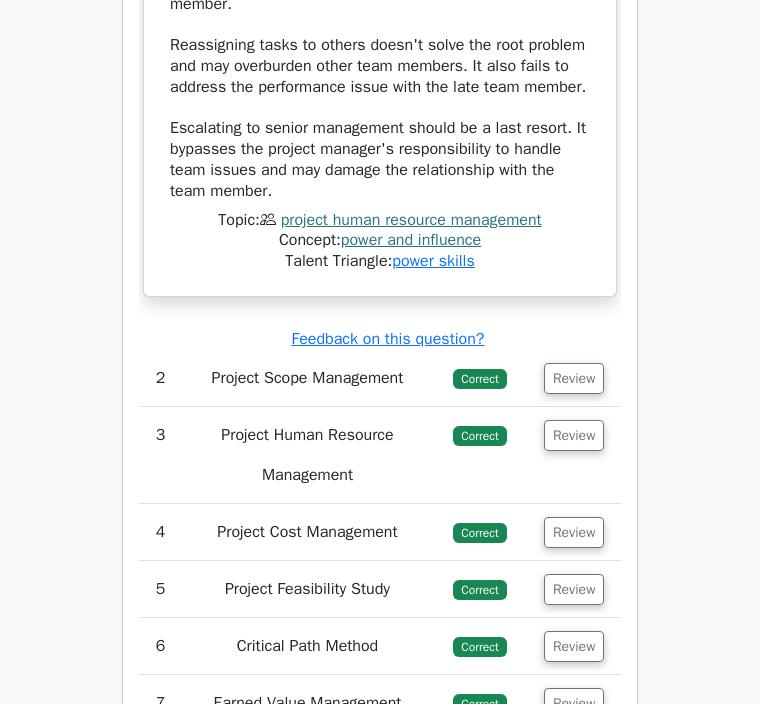 scroll, scrollTop: 3485, scrollLeft: 0, axis: vertical 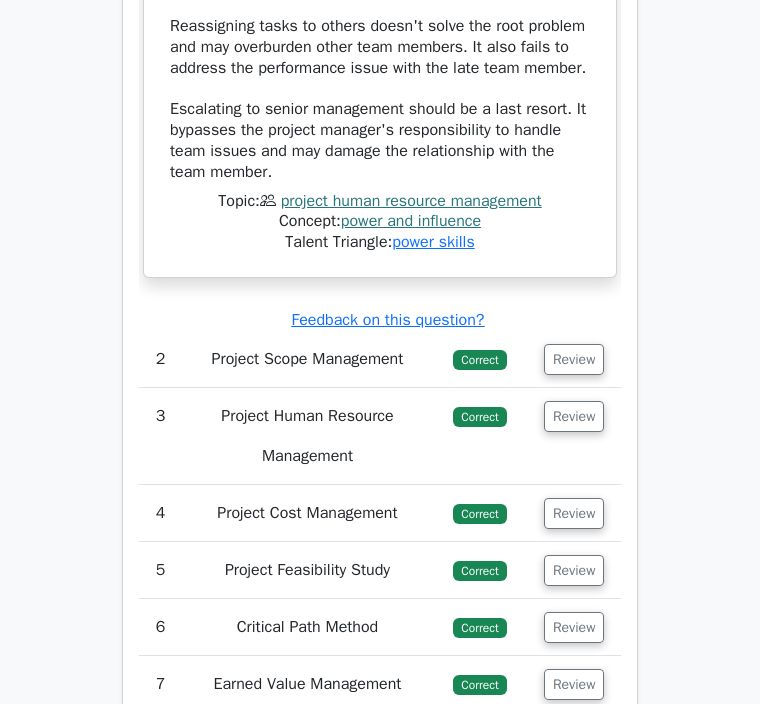 click on "Project Scope Management" at bounding box center (307, 359) 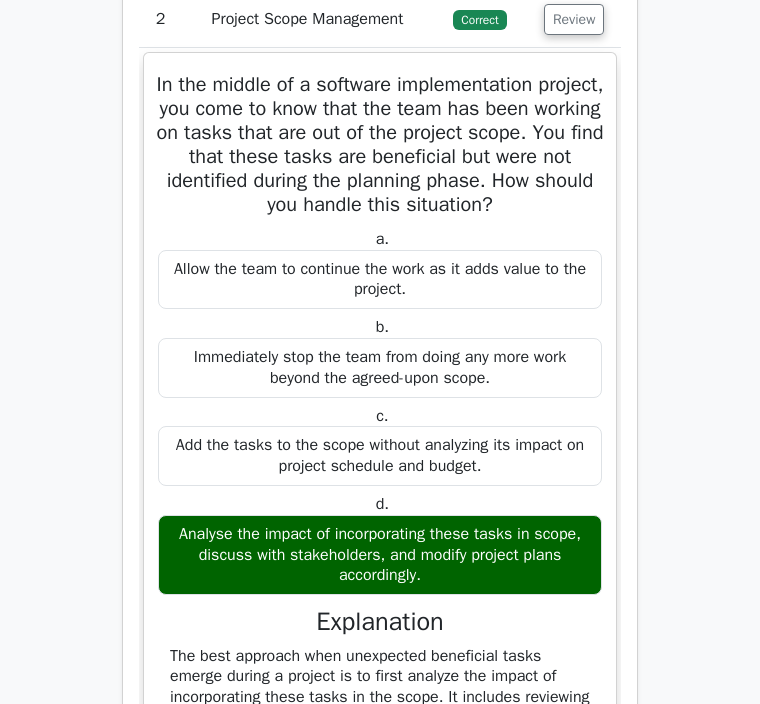 scroll, scrollTop: 3826, scrollLeft: 0, axis: vertical 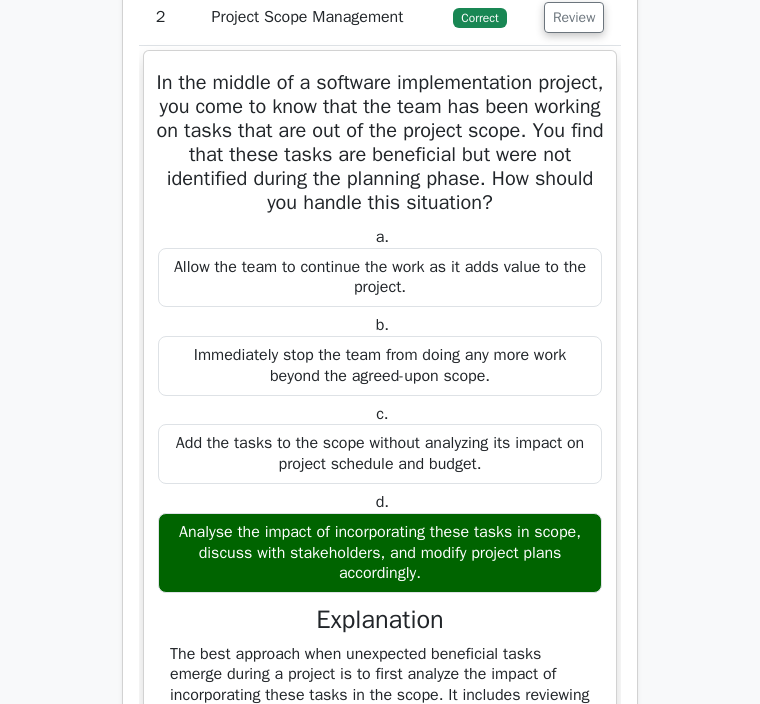 click on "Go Premium
Certified Associate in Project Management Preparation Package (2025)
Earn 15 PDUs needed for your CAPM certification
8521 Superior-grade  Certified Associate in Project Management practice questions.
Accelerated Mastery: Deep dive into critical topics to fast-track your mastery.
Unlock Effortless CAPM preparation: 5 full exams.
100% Satisfaction Guaranteed: Full refund with no questions if unsatisfied.
Bonus:" at bounding box center [380, -637] 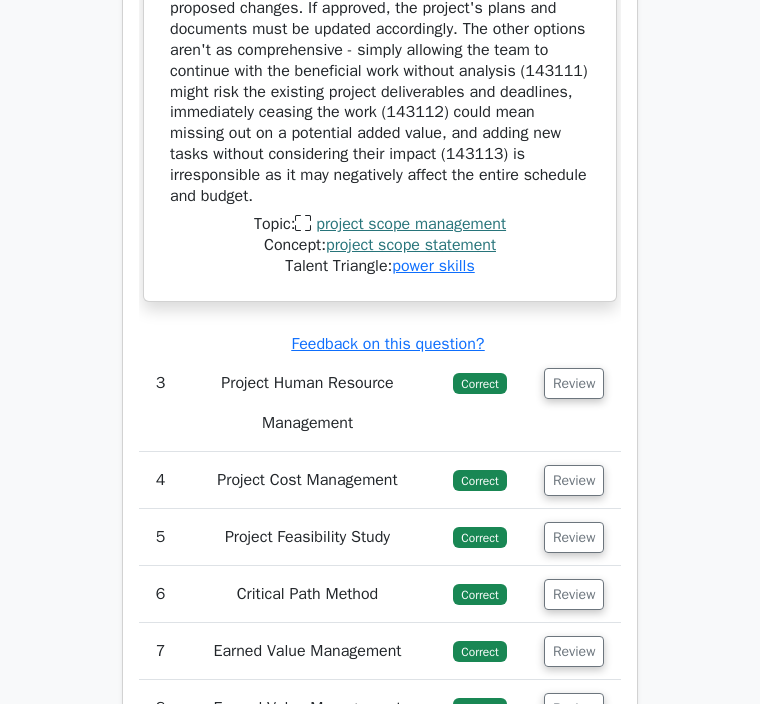 scroll, scrollTop: 4592, scrollLeft: 0, axis: vertical 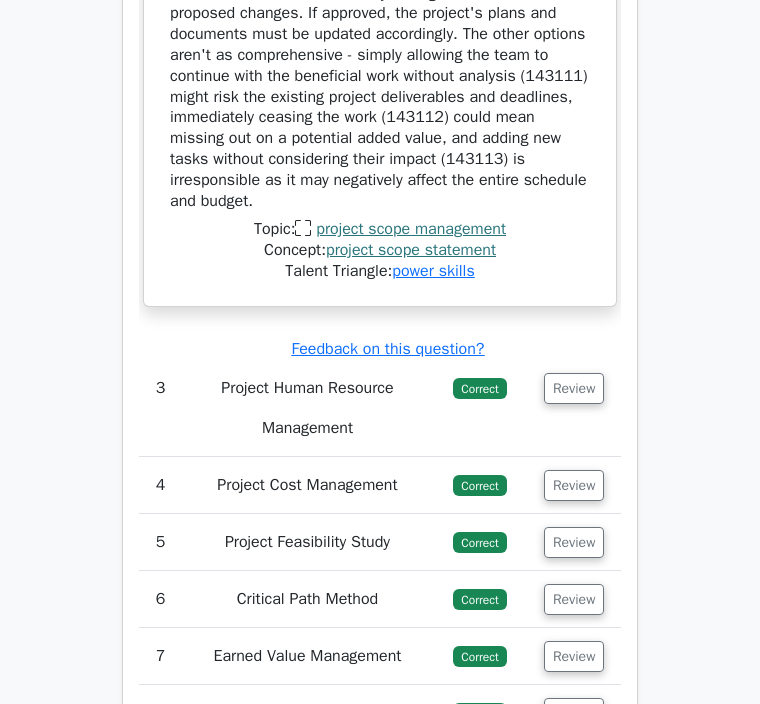 click on "Review" at bounding box center (574, 388) 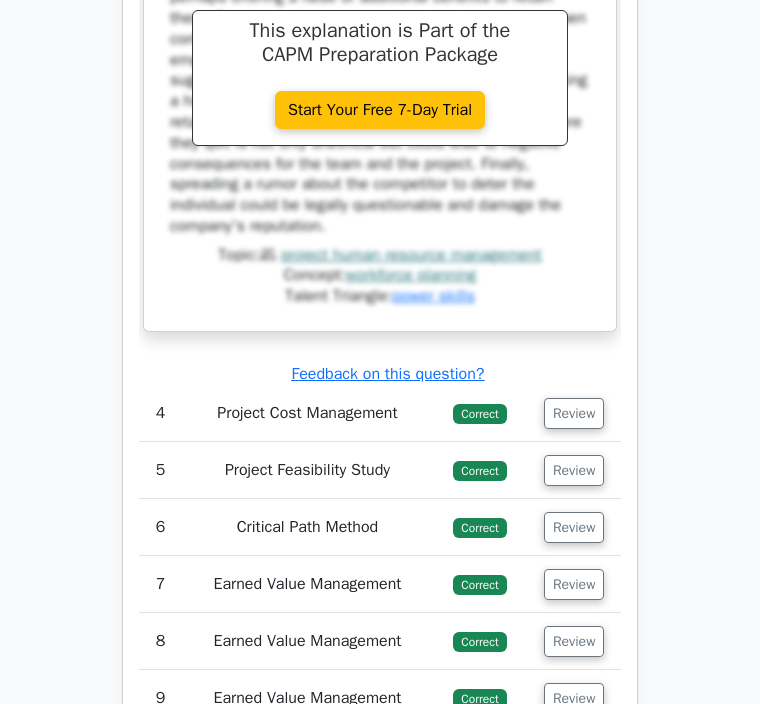 scroll, scrollTop: 5658, scrollLeft: 0, axis: vertical 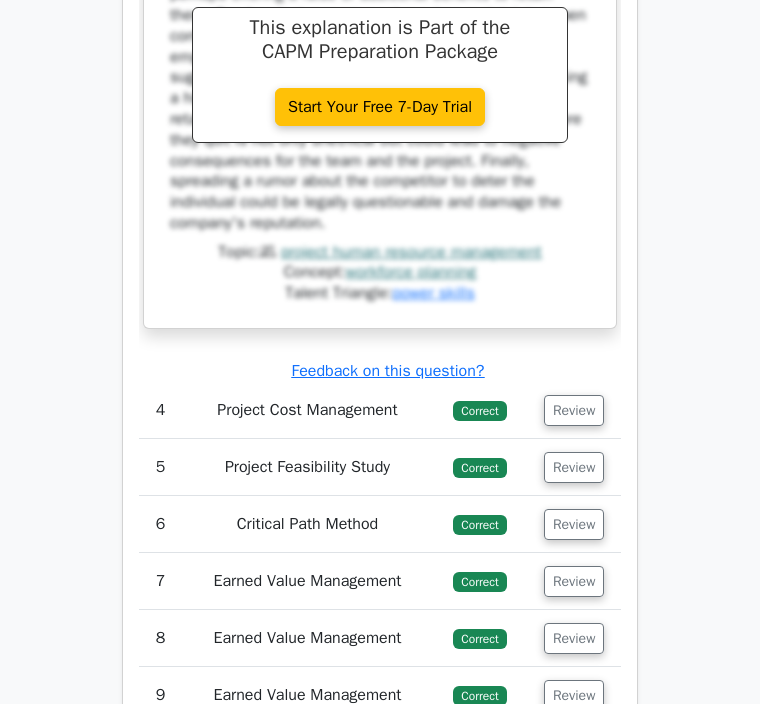 click on "Review" at bounding box center [574, 411] 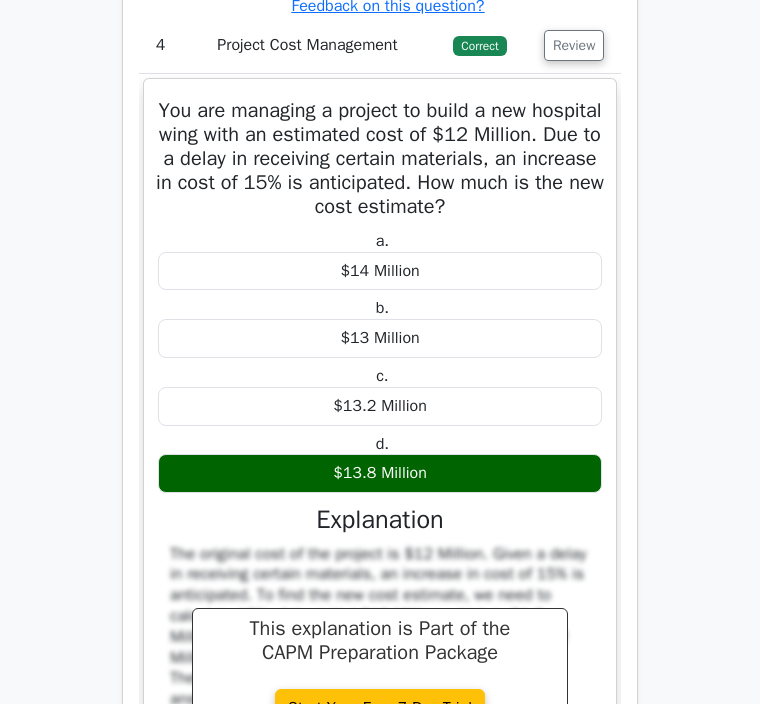 scroll, scrollTop: 6024, scrollLeft: 0, axis: vertical 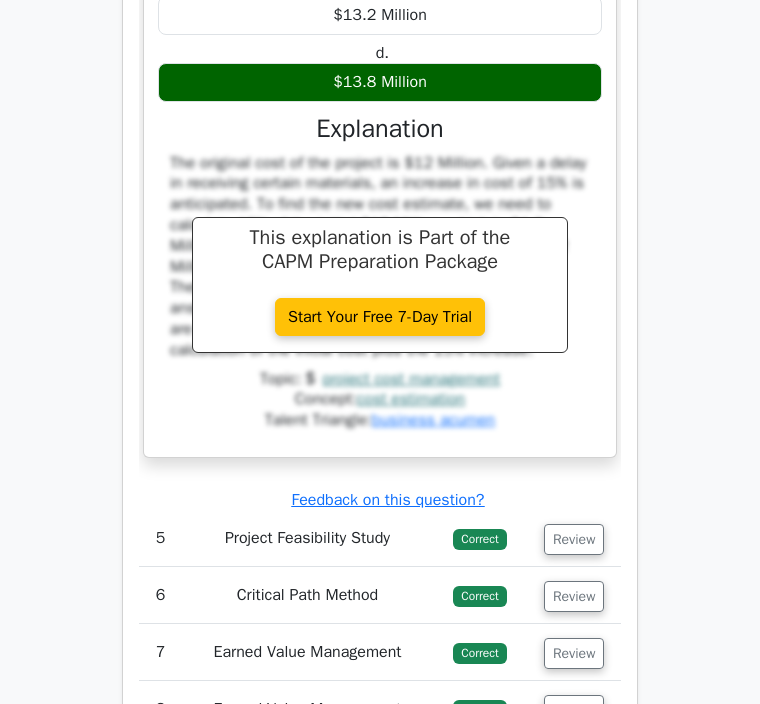 click on "Review" at bounding box center (574, 540) 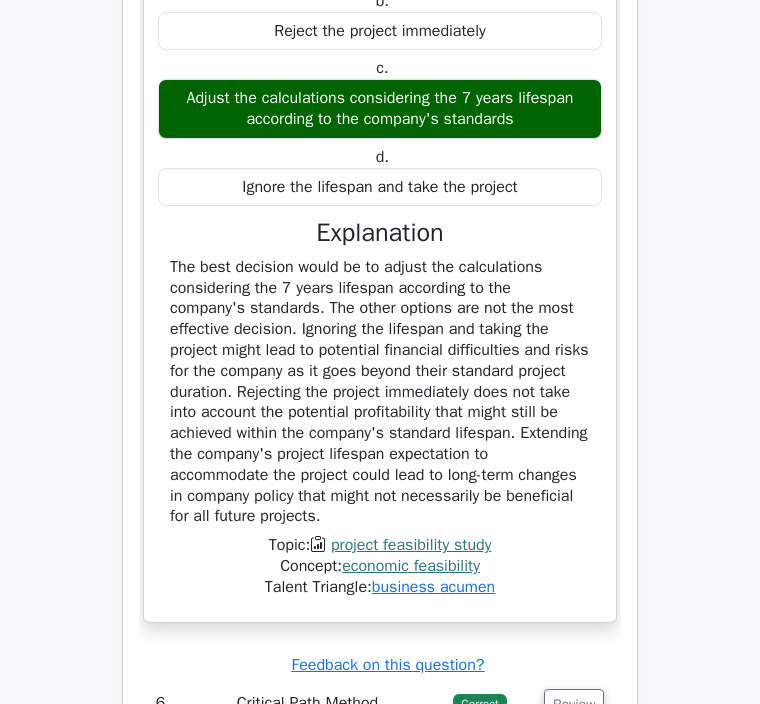 scroll, scrollTop: 7252, scrollLeft: 0, axis: vertical 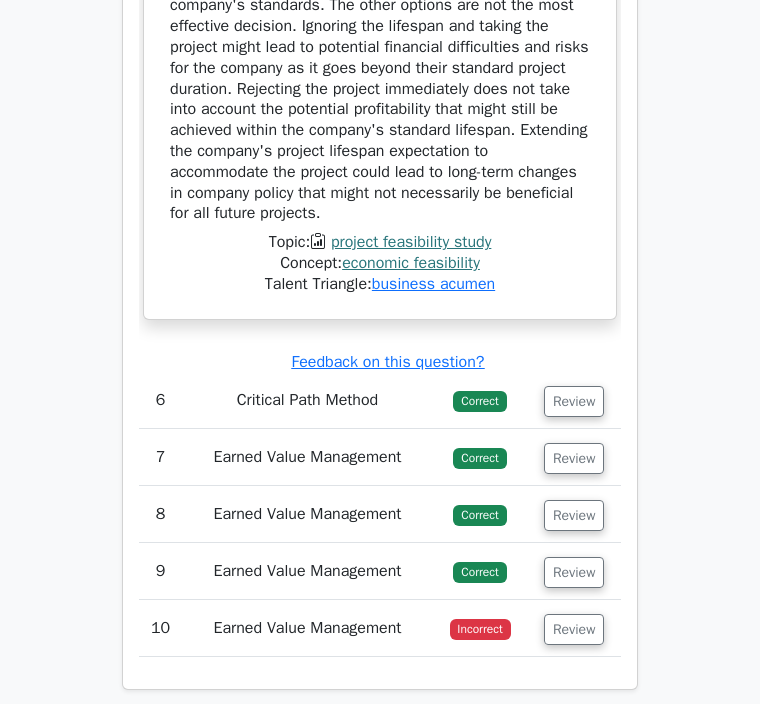 click on "Review" at bounding box center (574, 402) 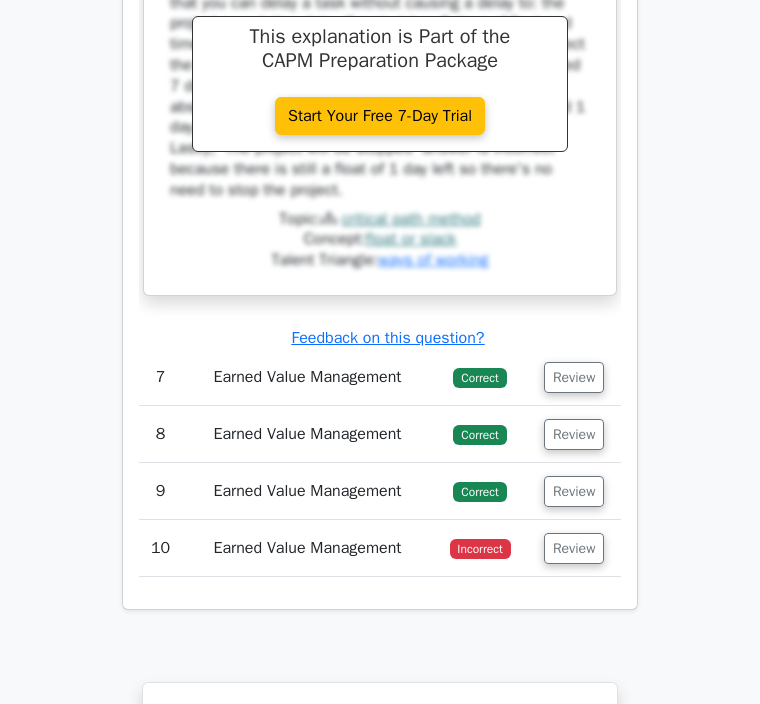 scroll, scrollTop: 8485, scrollLeft: 0, axis: vertical 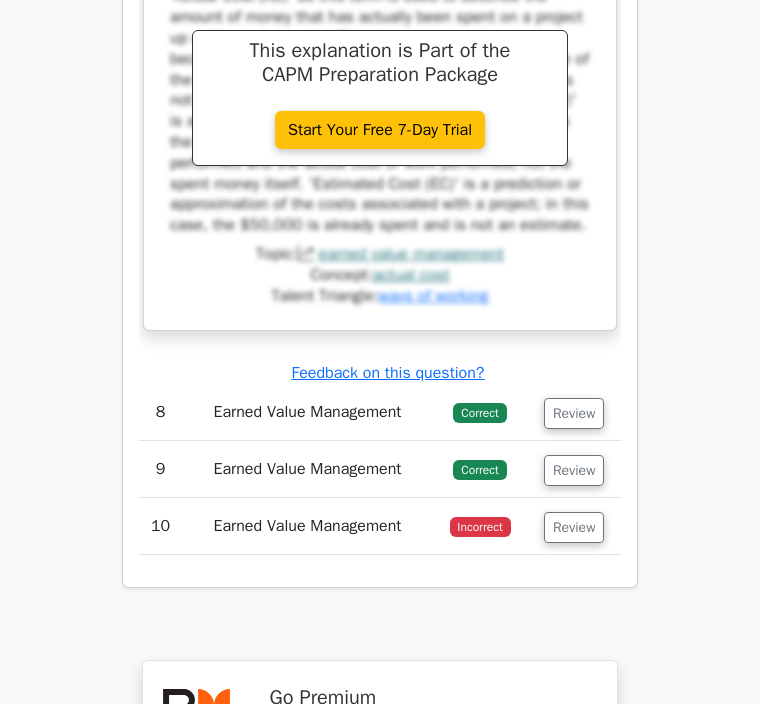 click on "Review" at bounding box center [574, 414] 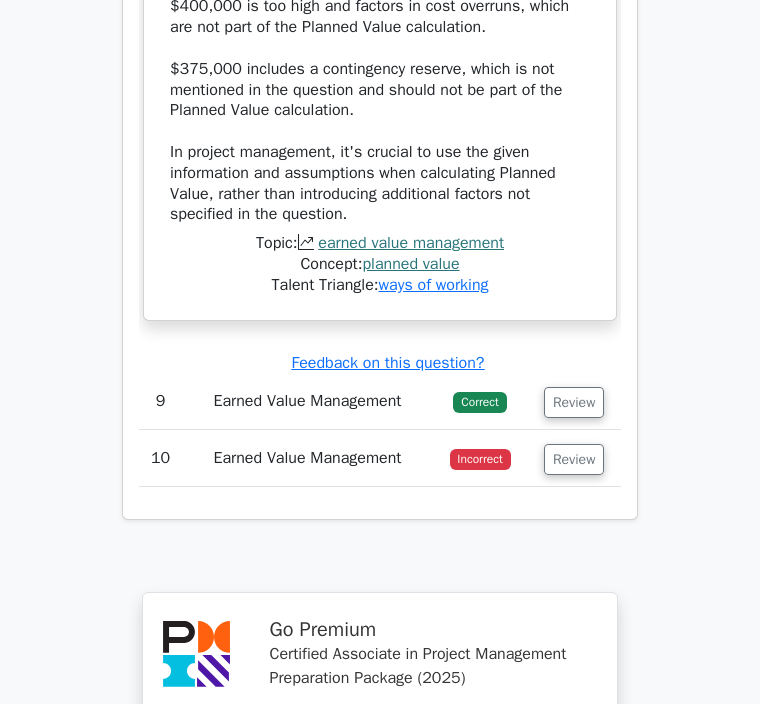 scroll, scrollTop: 10773, scrollLeft: 0, axis: vertical 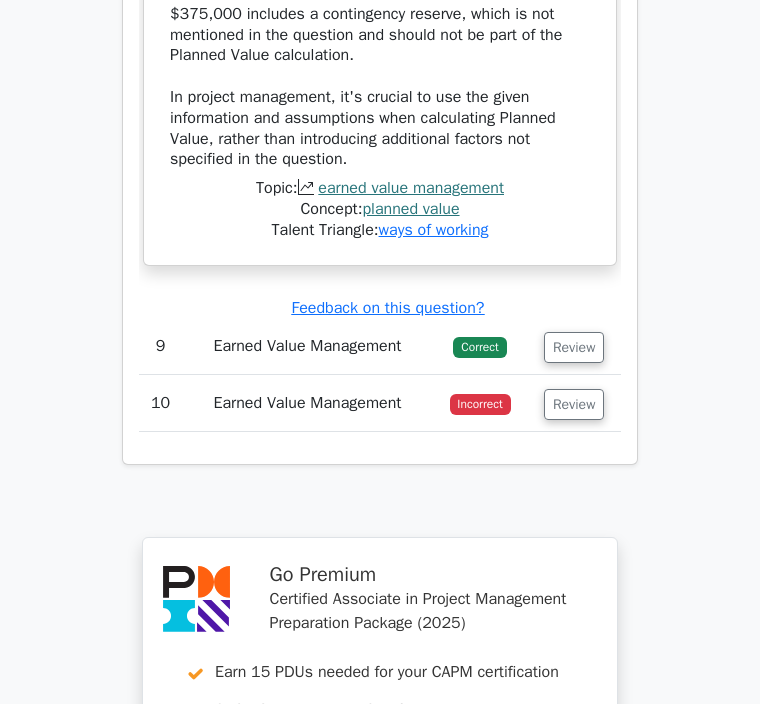 click on "Correct" at bounding box center [480, 347] 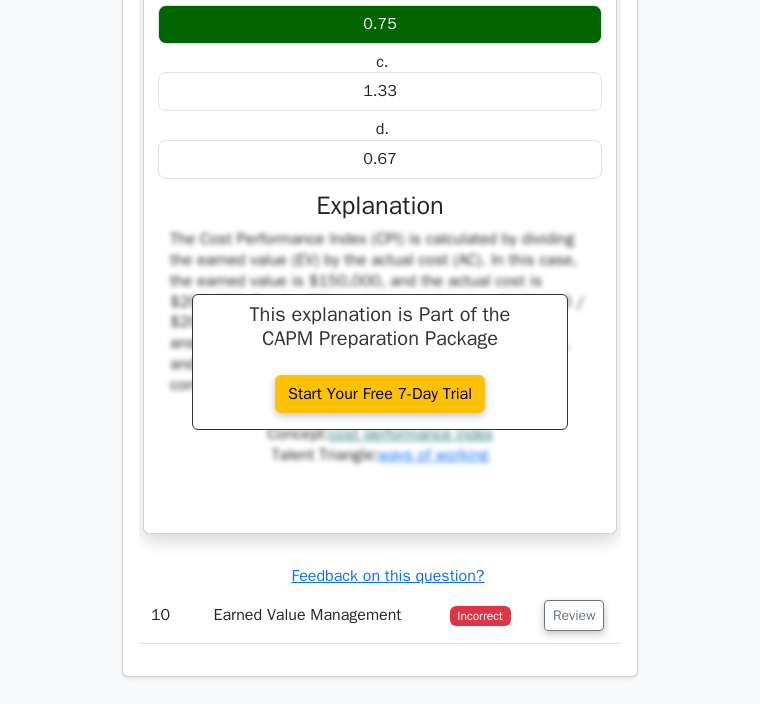 scroll, scrollTop: 11380, scrollLeft: 0, axis: vertical 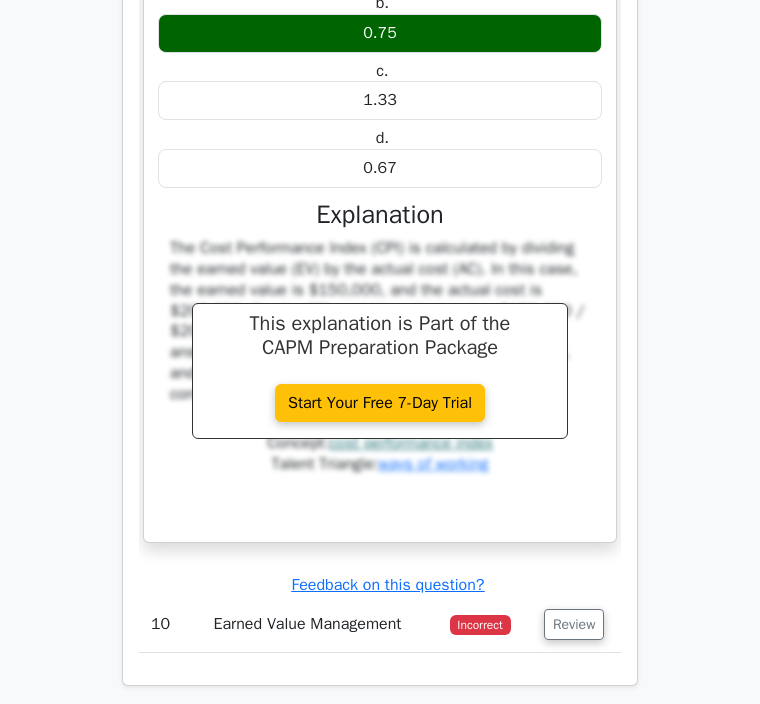 click on "a.
1.50
b.
0.75
c. d." at bounding box center [380, 220] 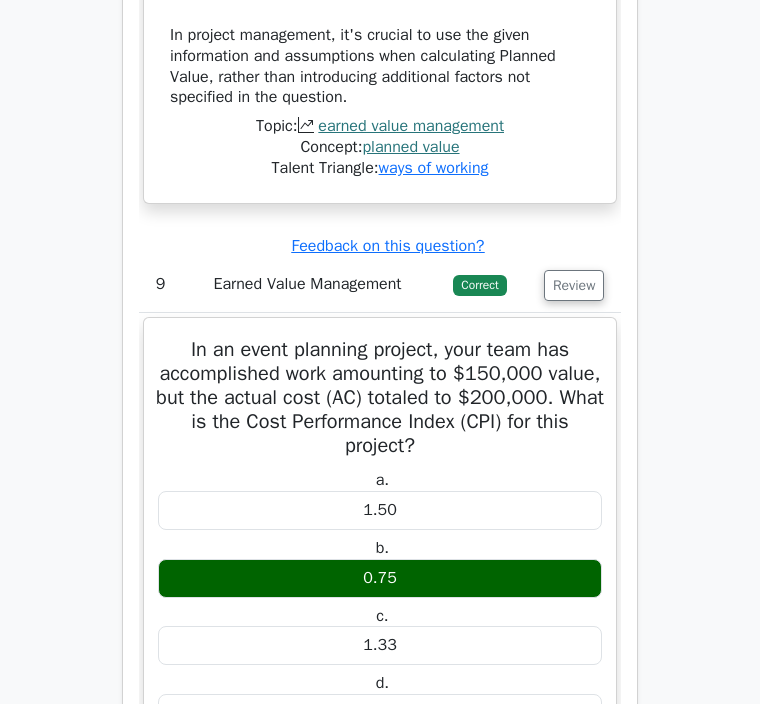 click on "Review" at bounding box center (574, 286) 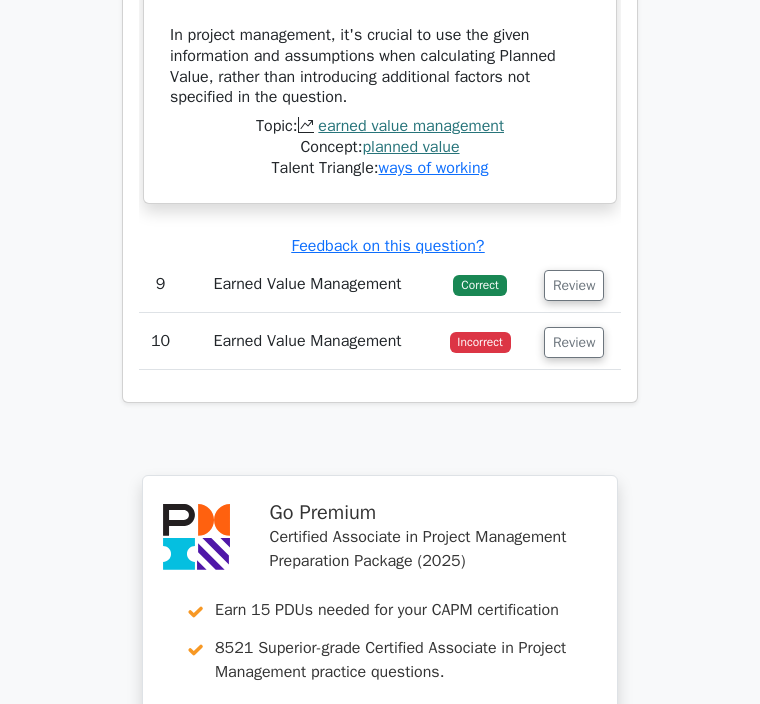 click on "Review" at bounding box center (574, 285) 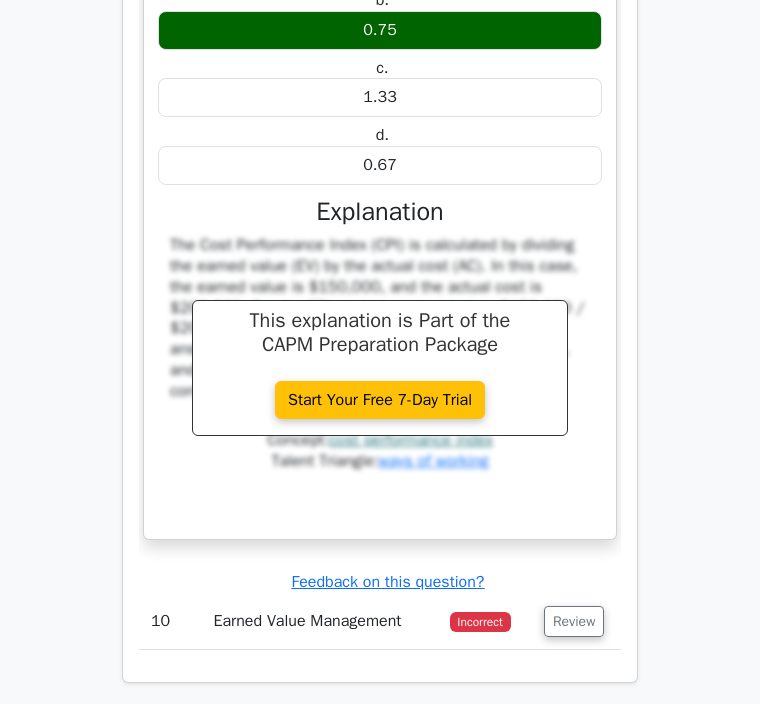 scroll, scrollTop: 11362, scrollLeft: 0, axis: vertical 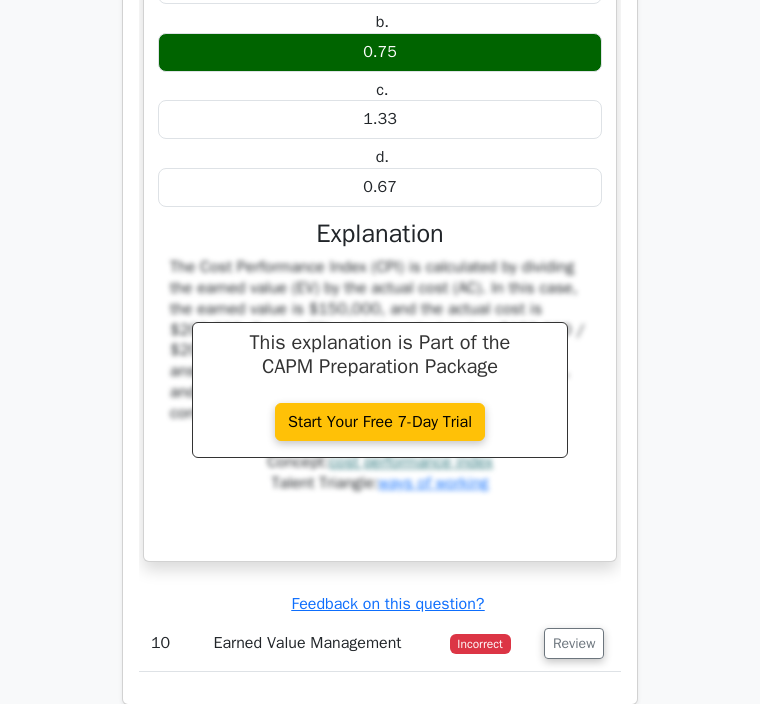 click on "Explanation" at bounding box center (380, 234) 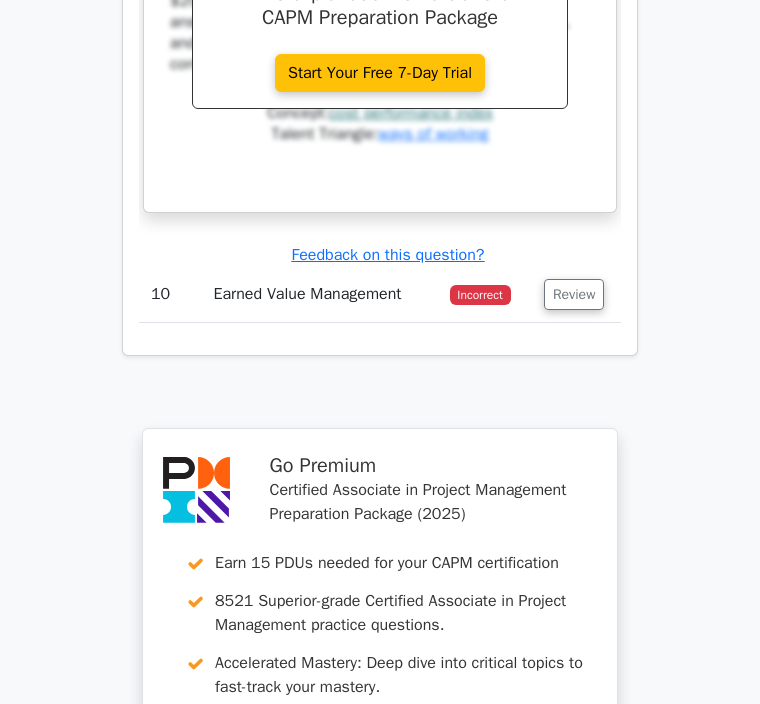 scroll, scrollTop: 11739, scrollLeft: 0, axis: vertical 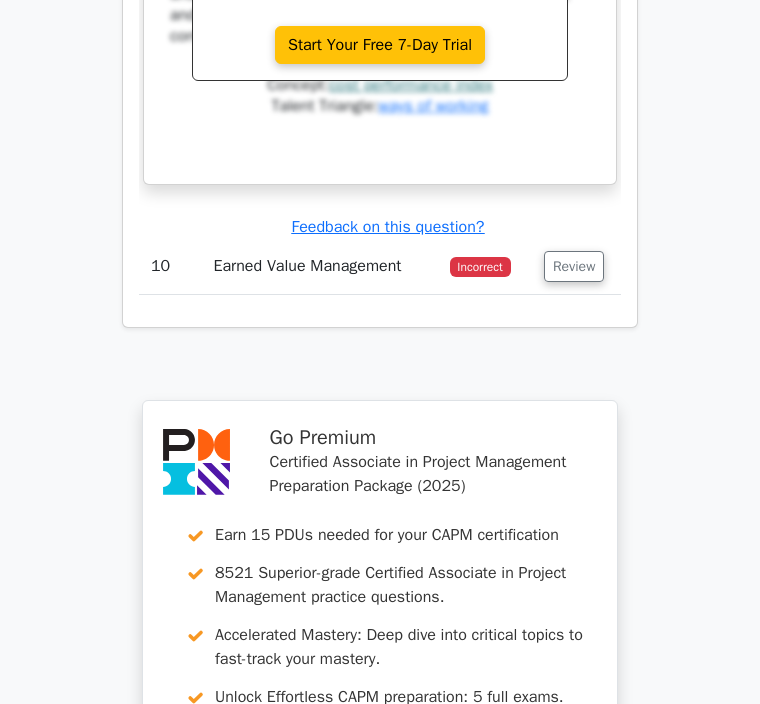 click on "Review" at bounding box center (574, 266) 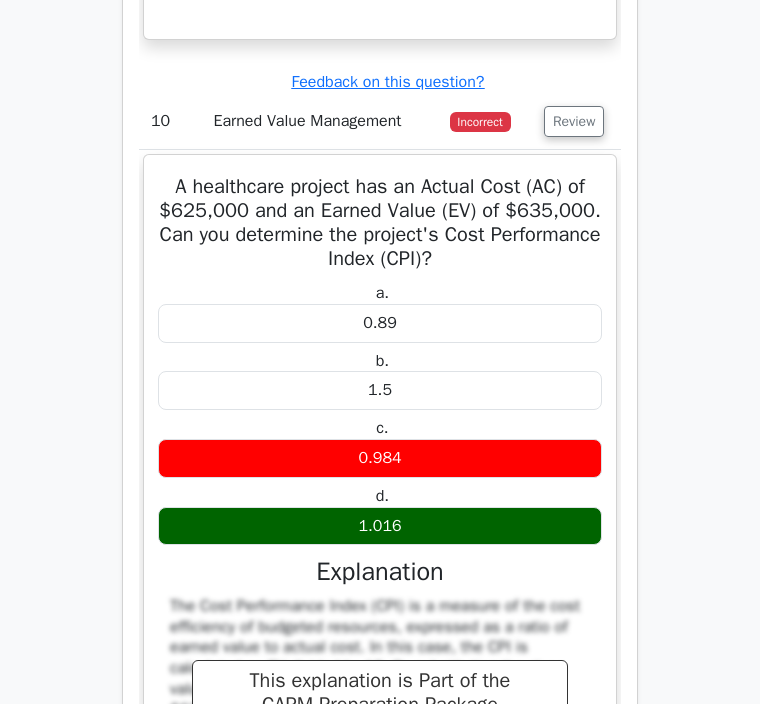 scroll, scrollTop: 11884, scrollLeft: 0, axis: vertical 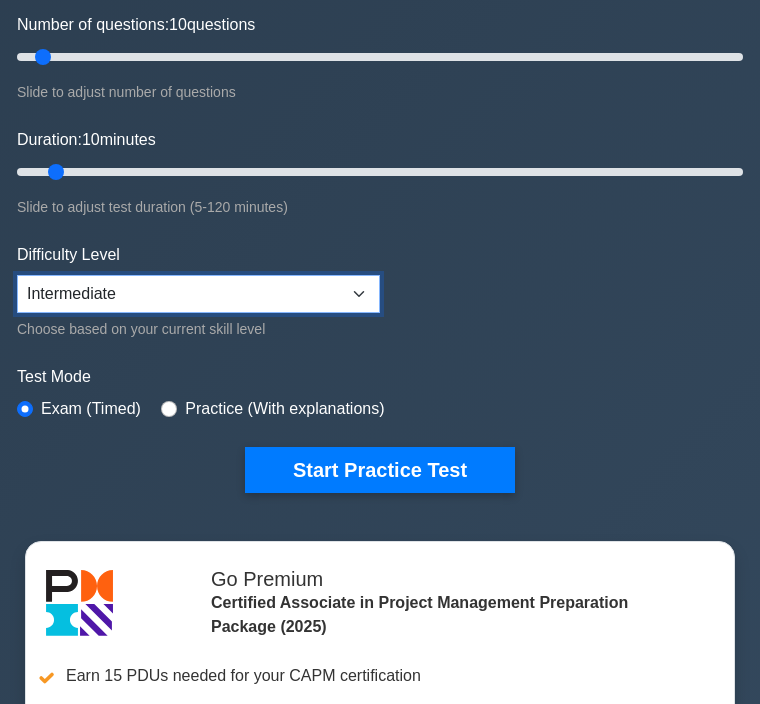 click on "Beginner
Intermediate
Expert" at bounding box center (198, 294) 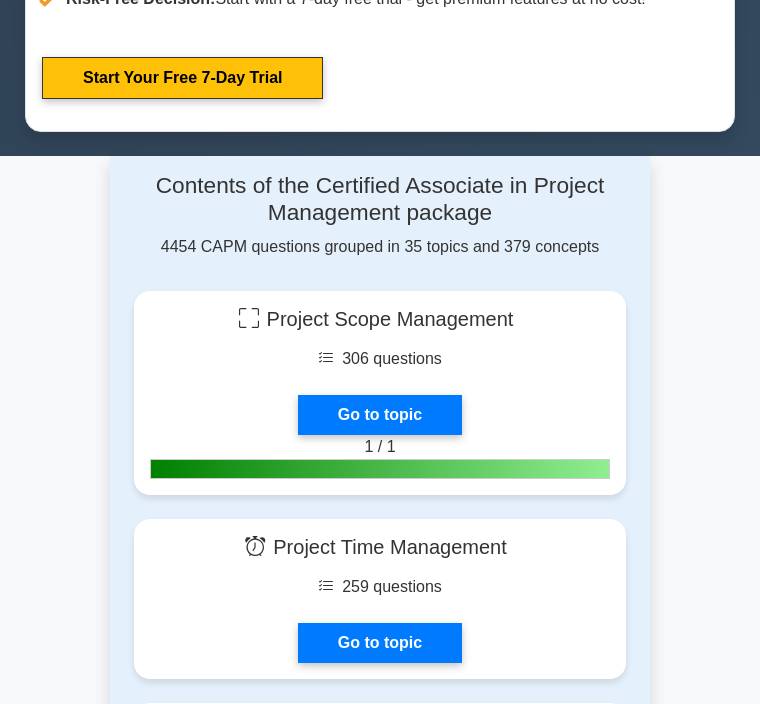 scroll, scrollTop: 1139, scrollLeft: 0, axis: vertical 